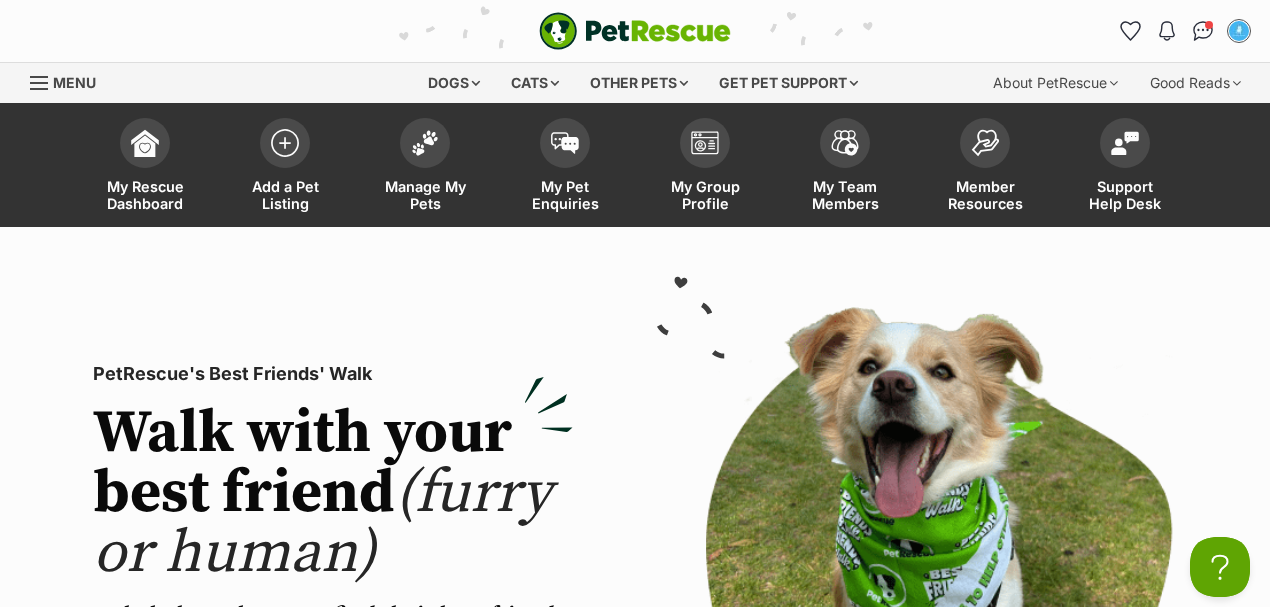 scroll, scrollTop: 0, scrollLeft: 0, axis: both 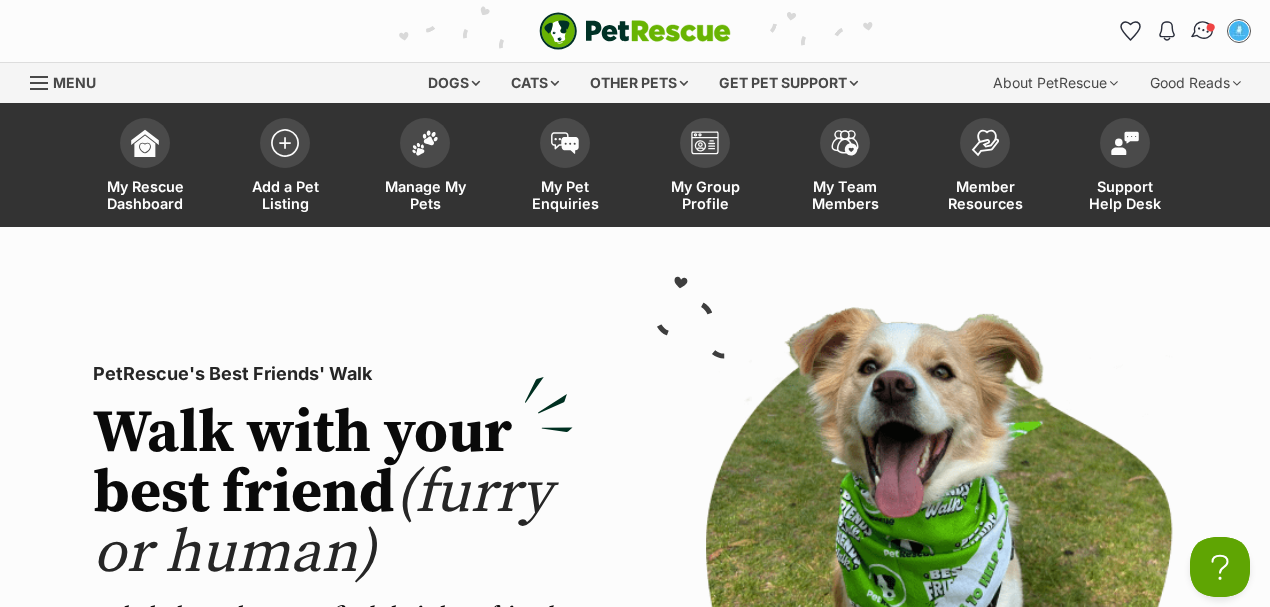 click at bounding box center (1202, 30) 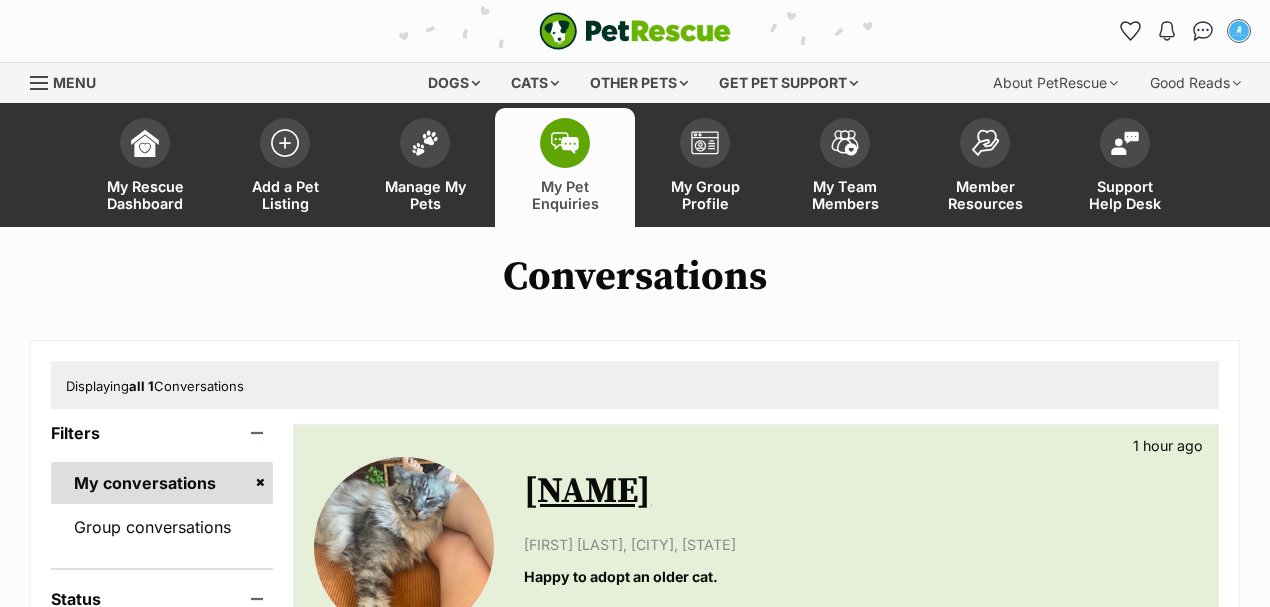 scroll, scrollTop: 0, scrollLeft: 0, axis: both 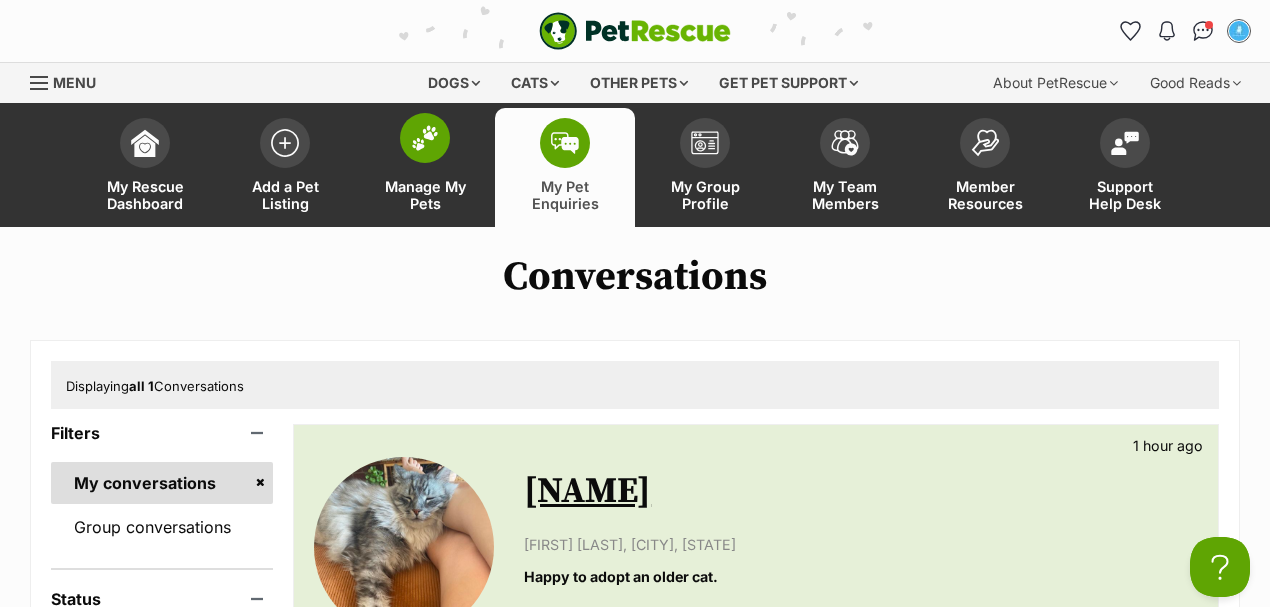 click on "Manage My Pets" at bounding box center [425, 167] 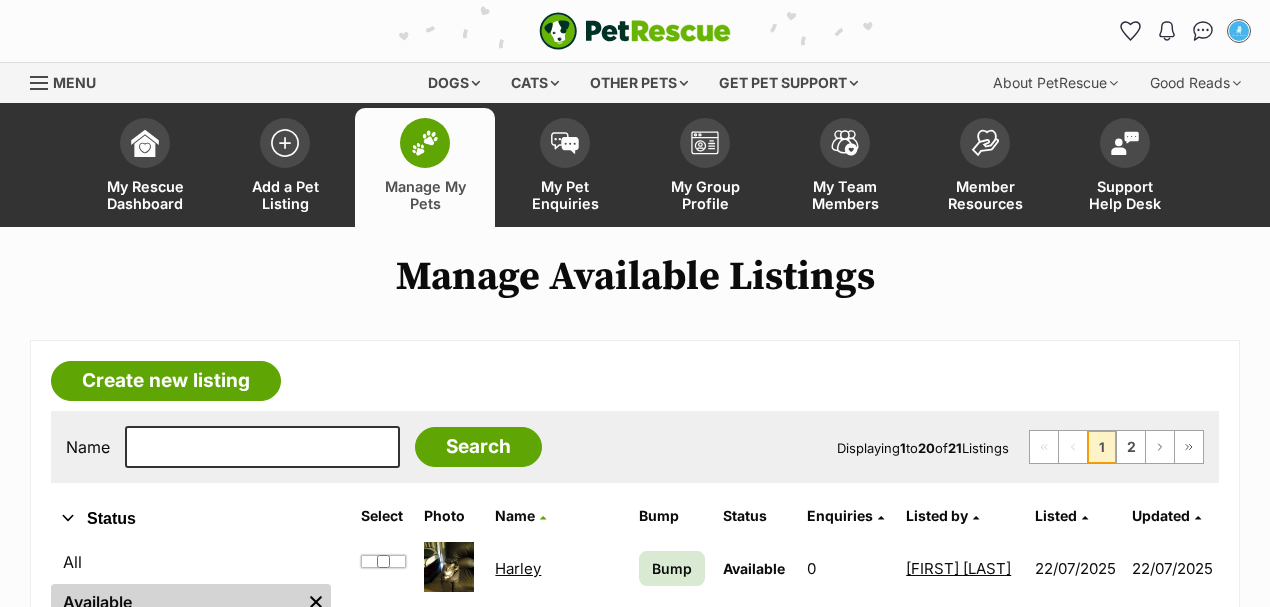 scroll, scrollTop: 0, scrollLeft: 0, axis: both 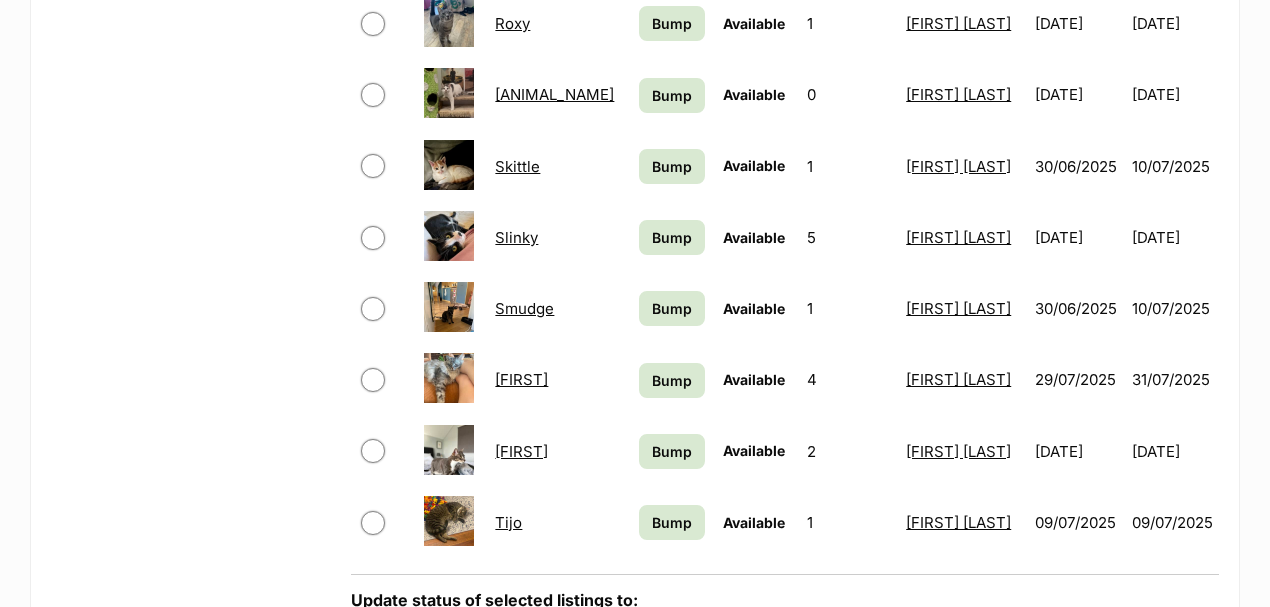 click on "Sonny" at bounding box center [521, 379] 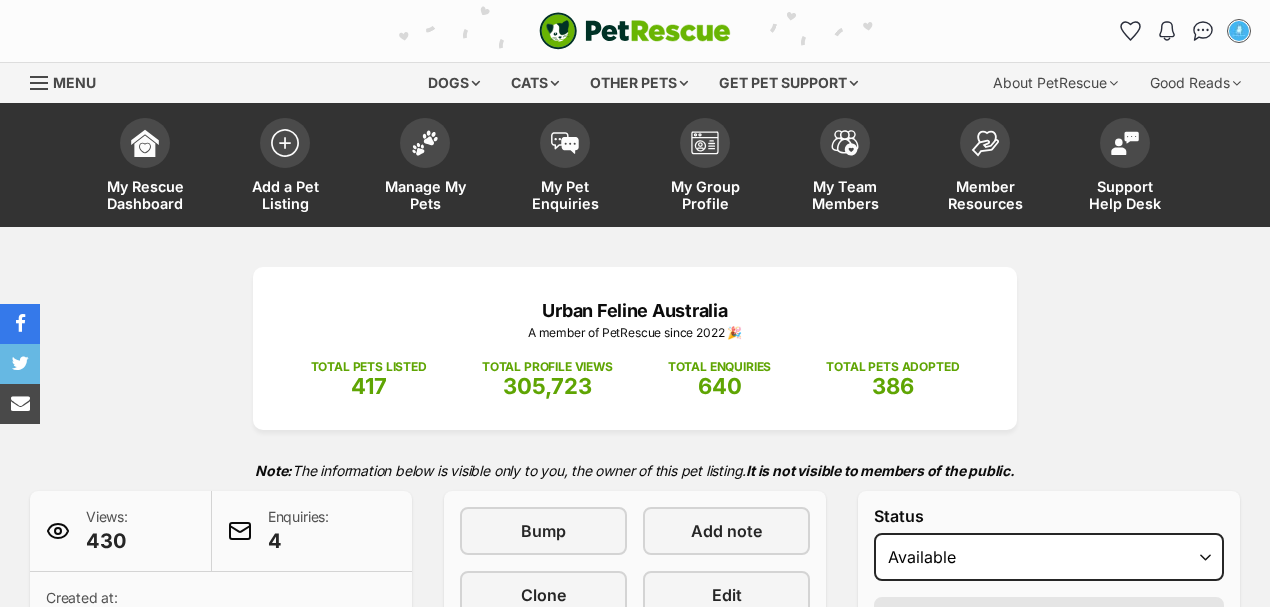 scroll, scrollTop: 0, scrollLeft: 0, axis: both 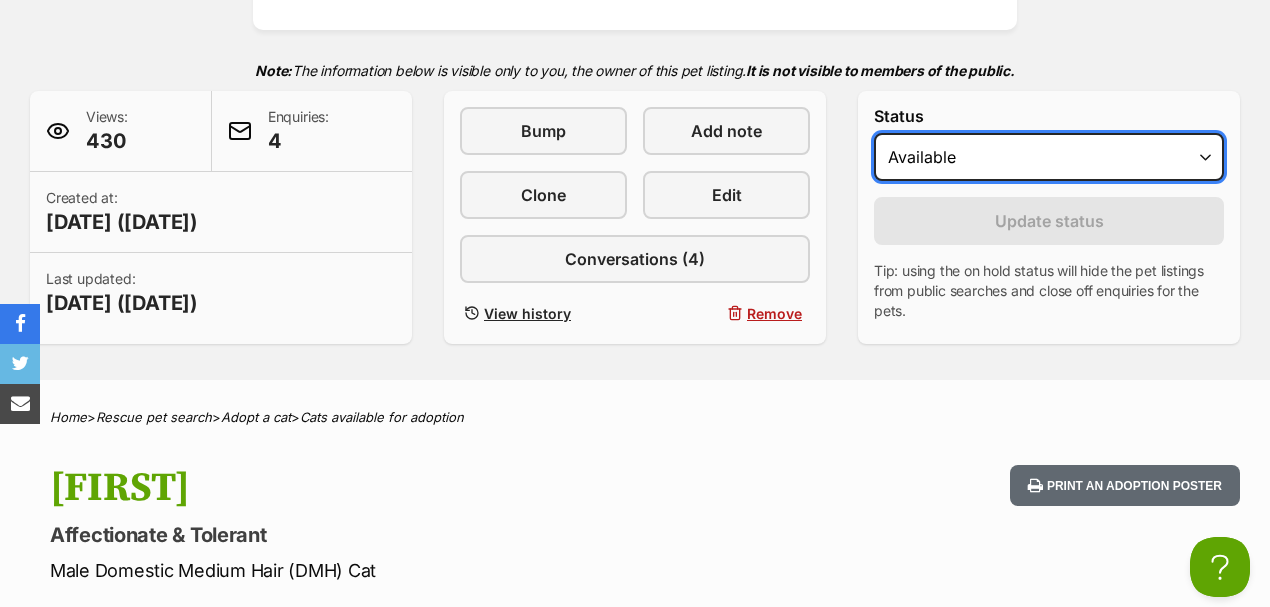 click on "Draft - not available as listing has enquires
Available
On hold
Adopted" at bounding box center [1049, 157] 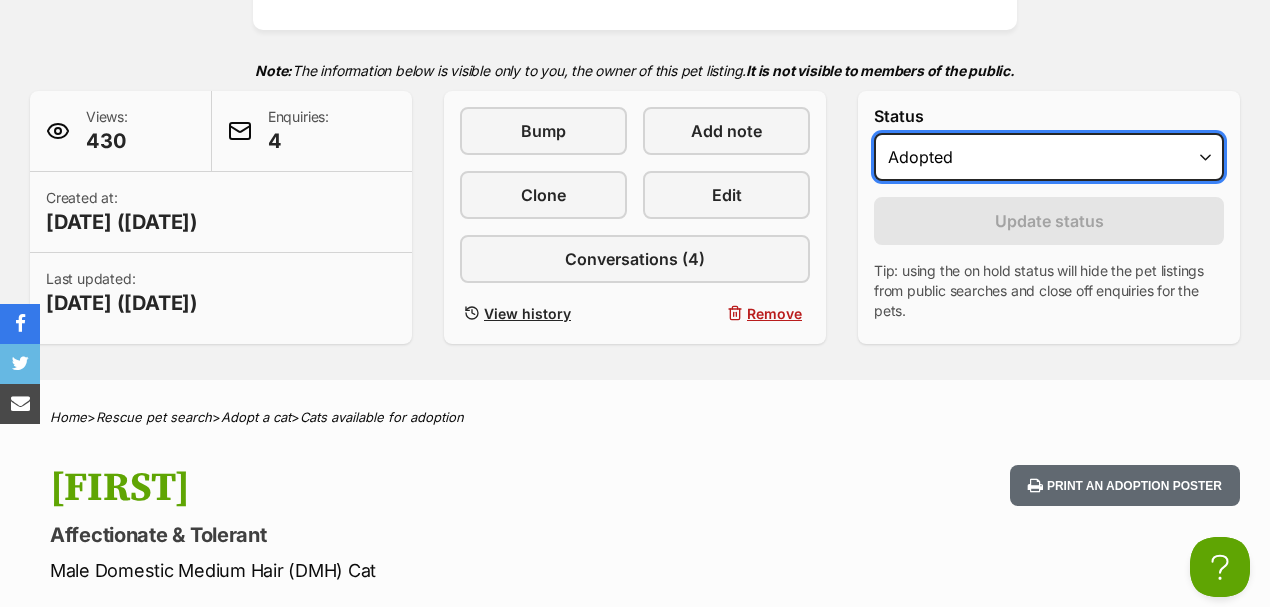 click on "Draft - not available as listing has enquires
Available
On hold
Adopted" at bounding box center [1049, 157] 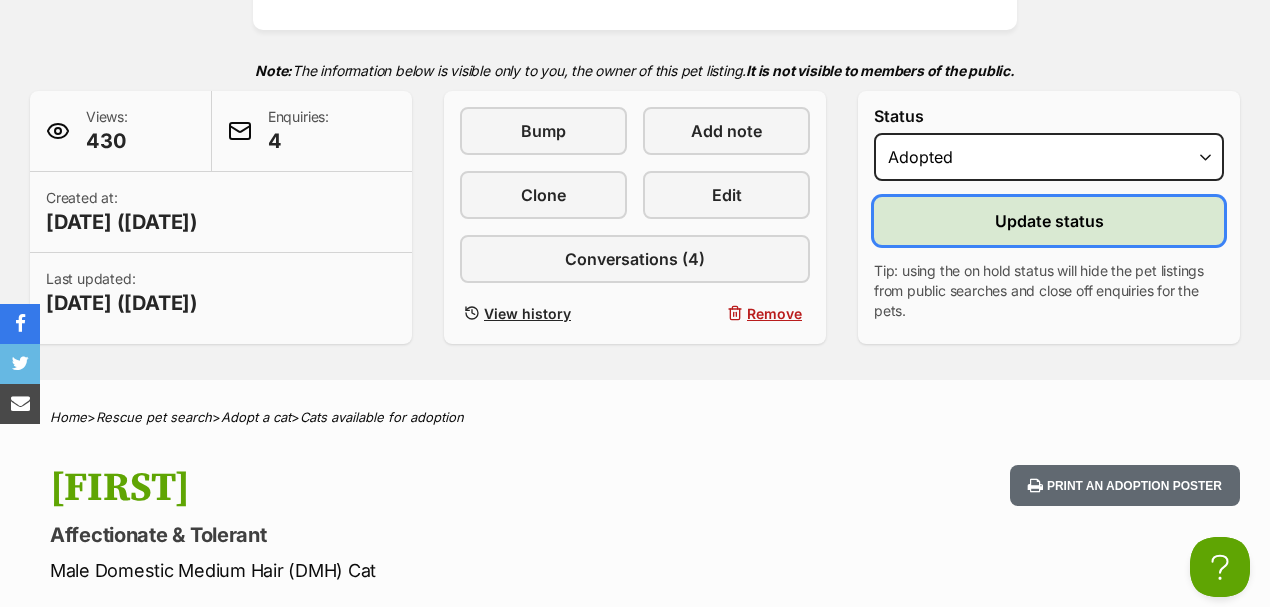 click on "Update status" at bounding box center [1049, 221] 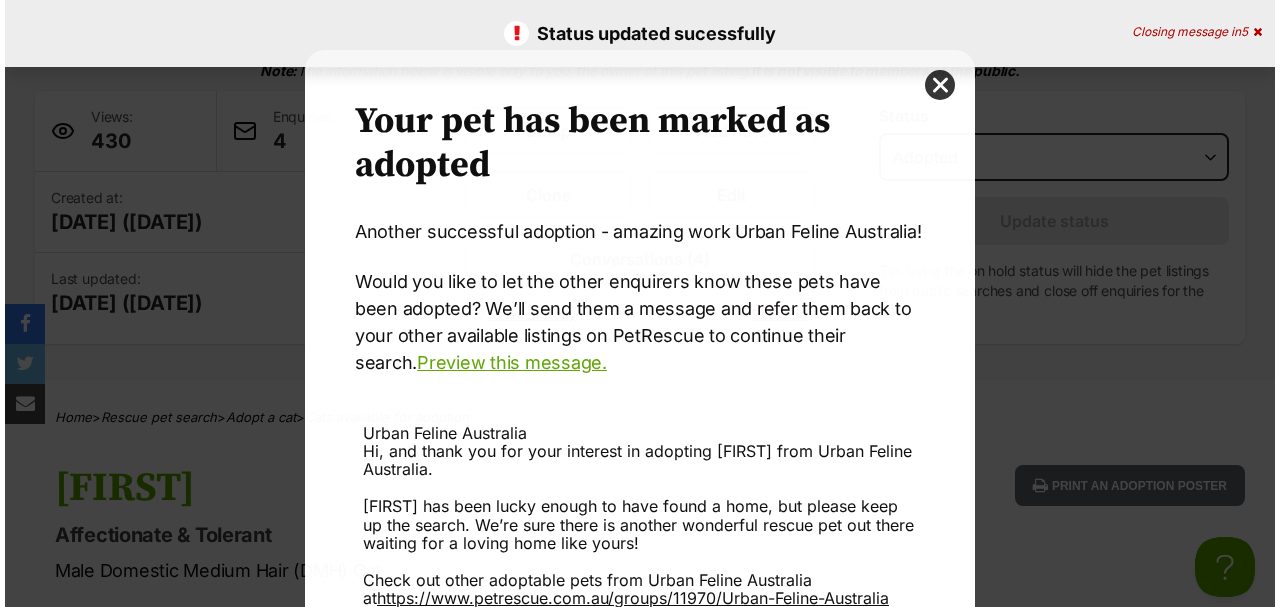 scroll, scrollTop: 0, scrollLeft: 0, axis: both 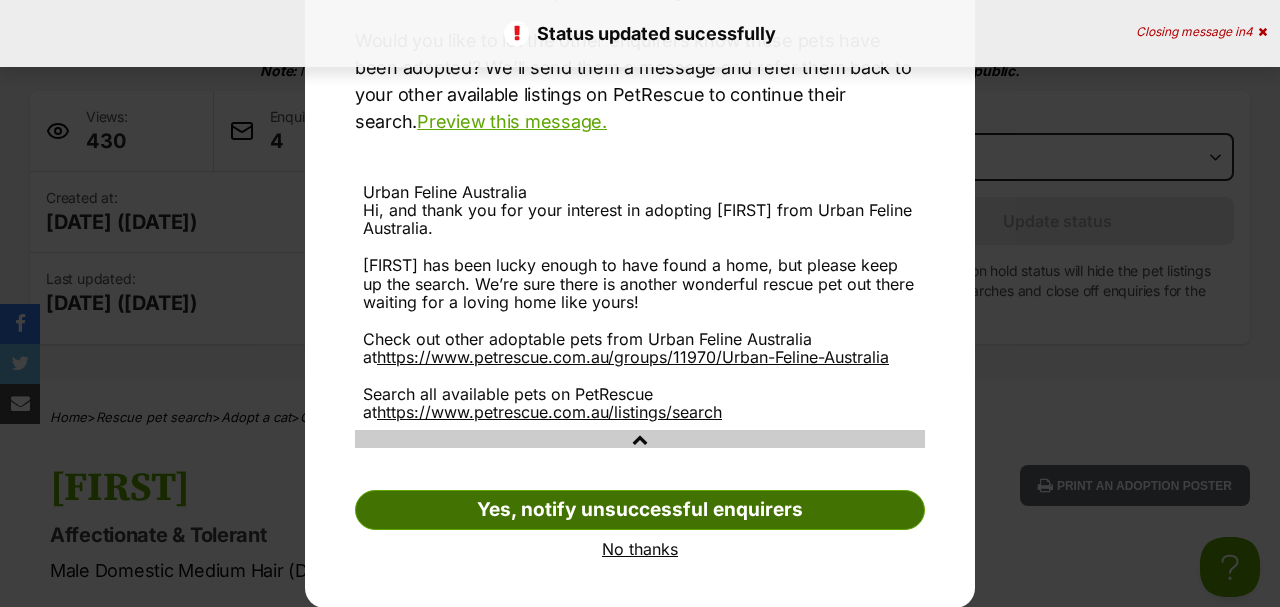 click on "Yes, notify unsuccessful enquirers" at bounding box center [640, 510] 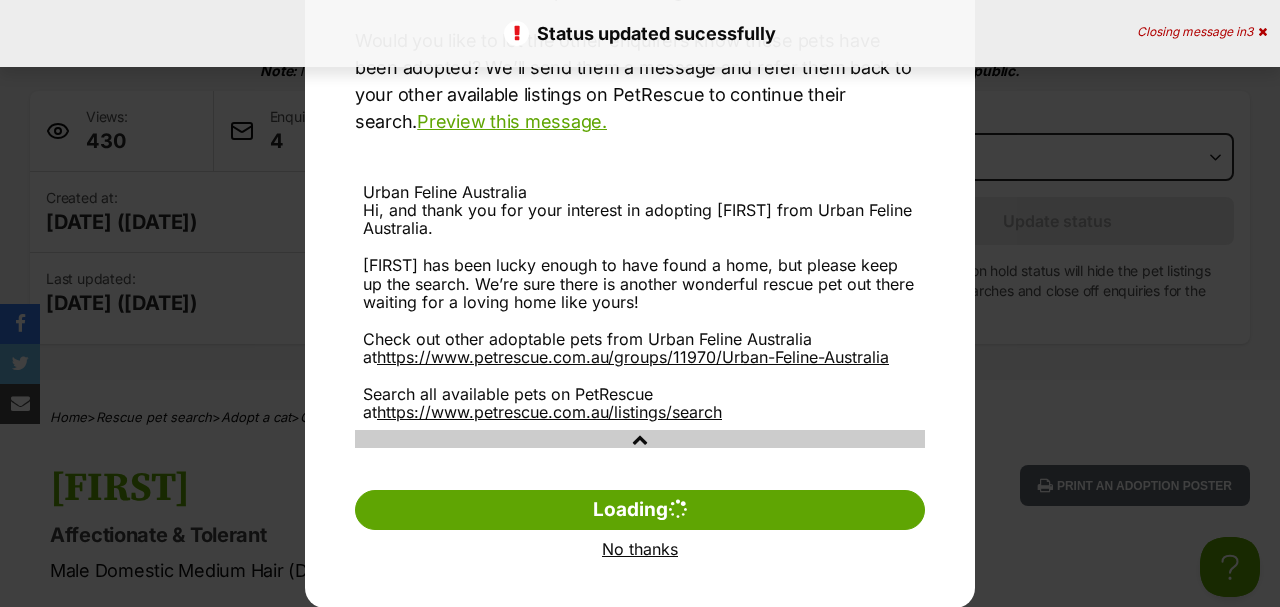 scroll, scrollTop: 6, scrollLeft: 0, axis: vertical 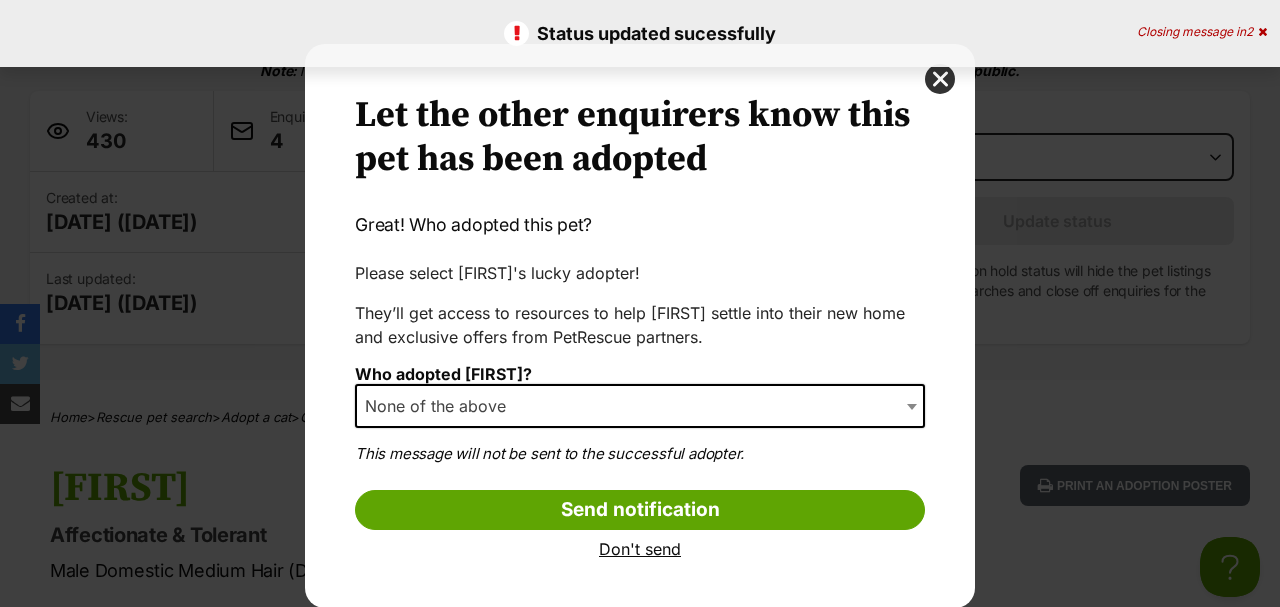 click on "None of the above" at bounding box center [441, 406] 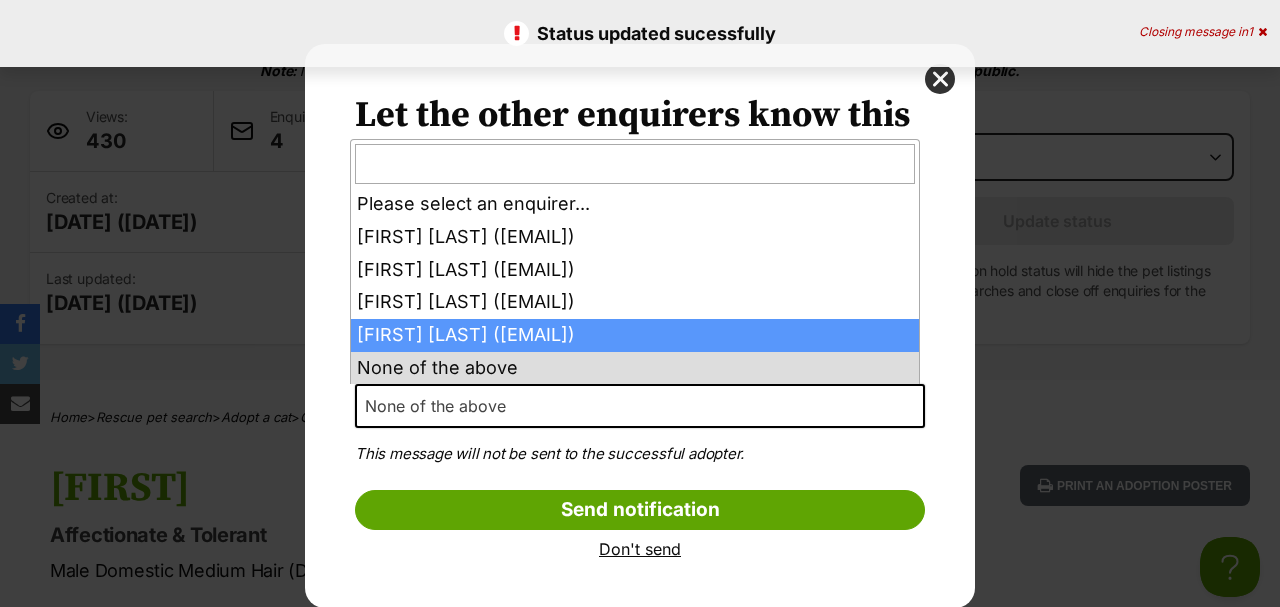 select on "2011523" 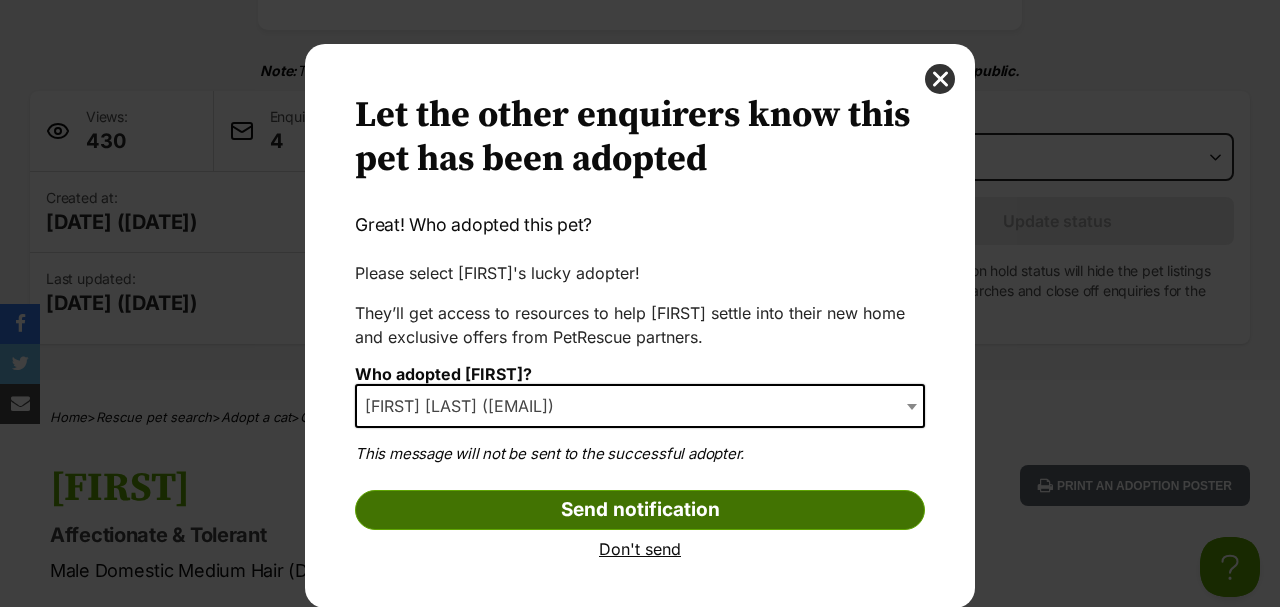 click on "Send notification" at bounding box center [640, 510] 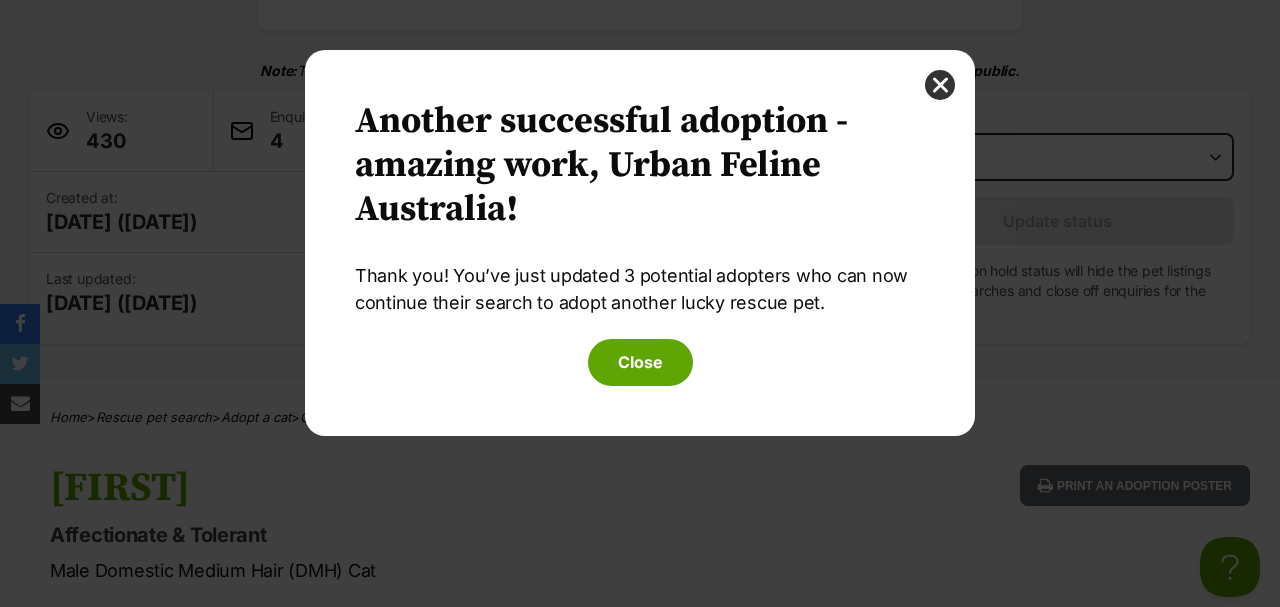 scroll, scrollTop: 0, scrollLeft: 0, axis: both 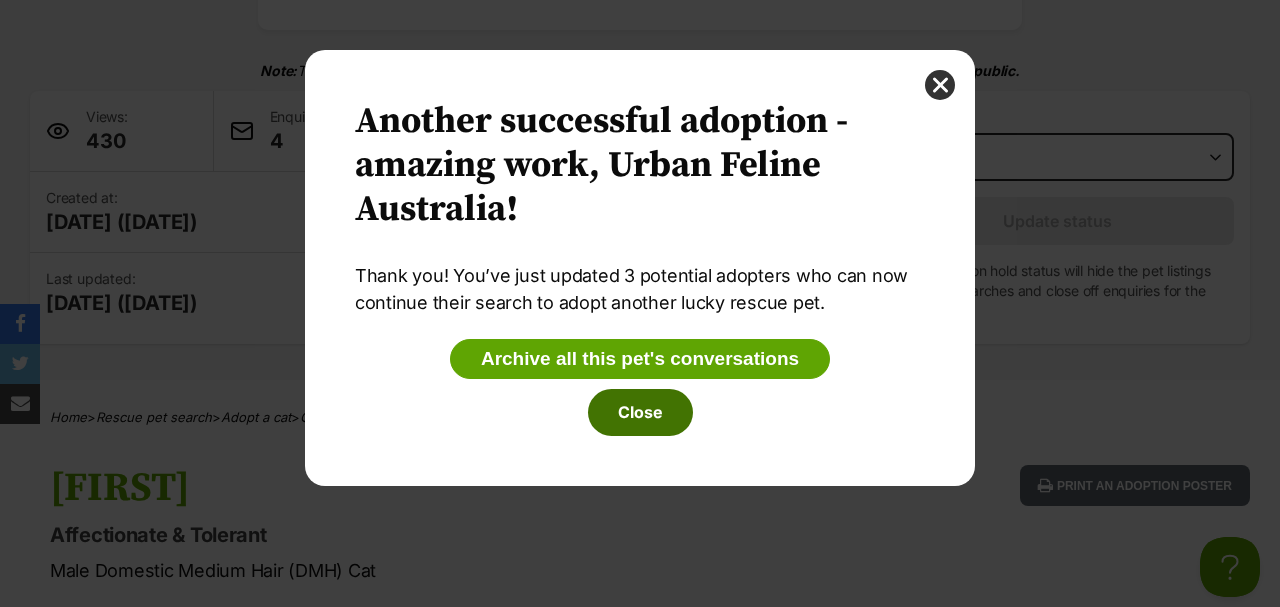 click on "Close" at bounding box center [640, 412] 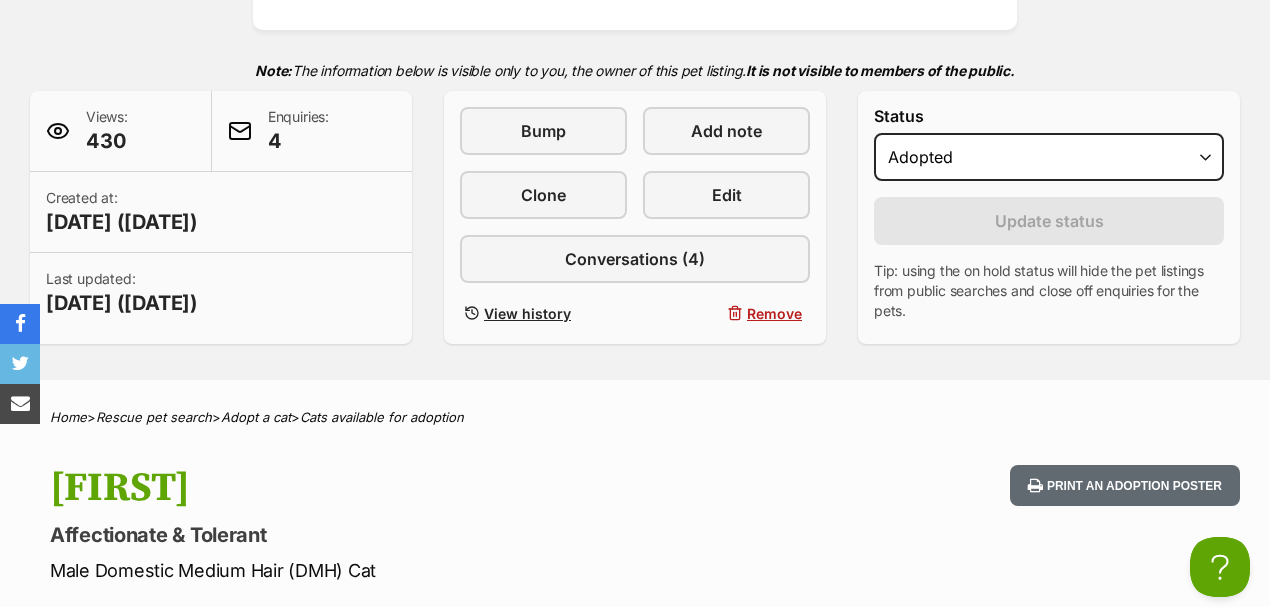 scroll, scrollTop: 0, scrollLeft: 0, axis: both 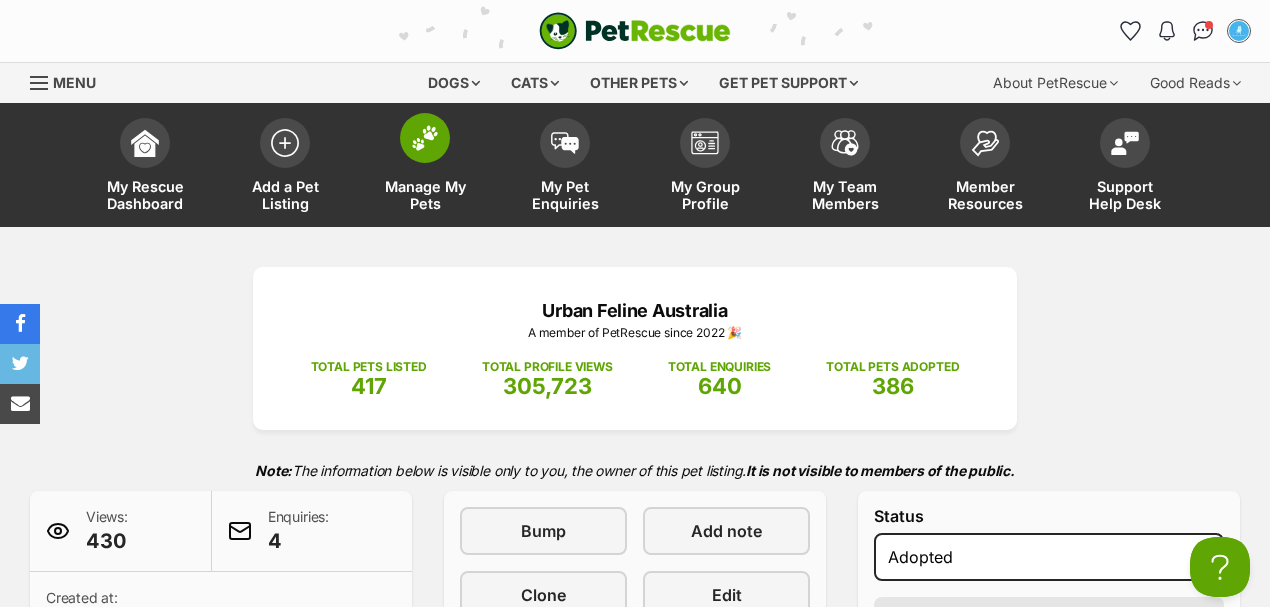 click at bounding box center (425, 138) 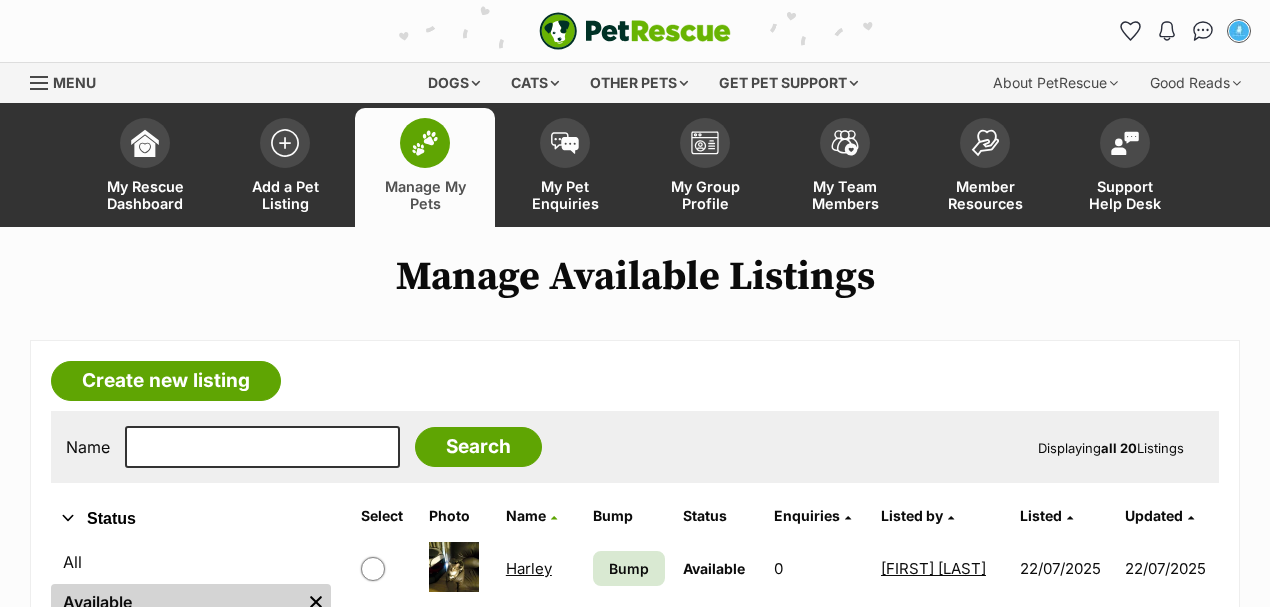 scroll, scrollTop: 0, scrollLeft: 0, axis: both 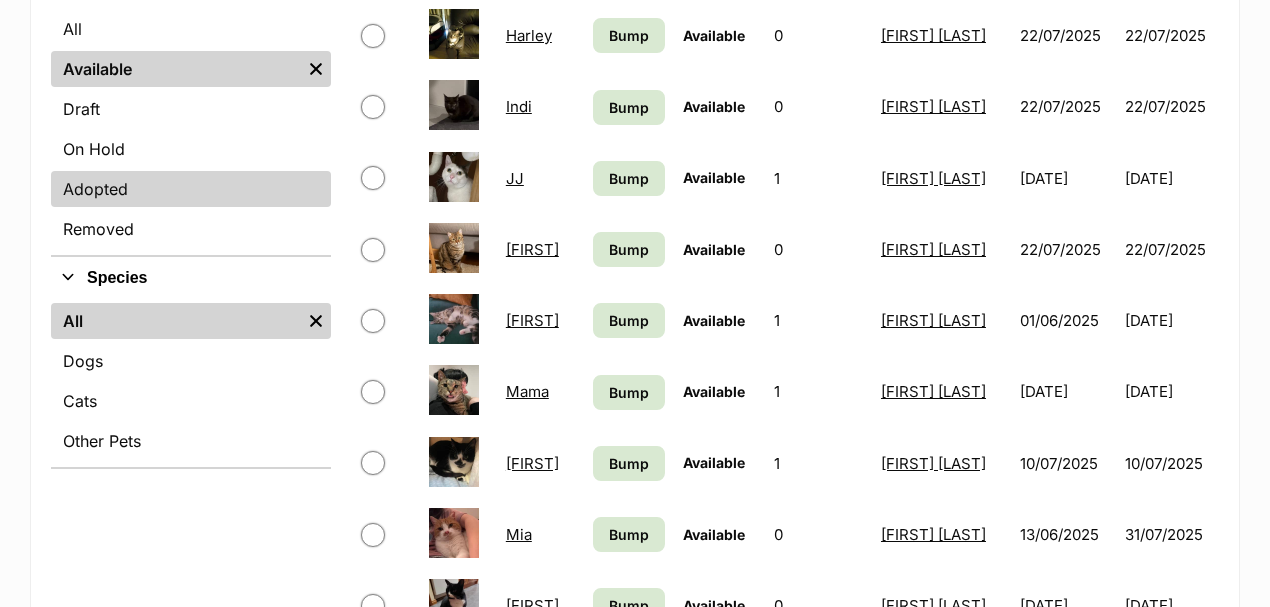 click on "Adopted" at bounding box center [191, 189] 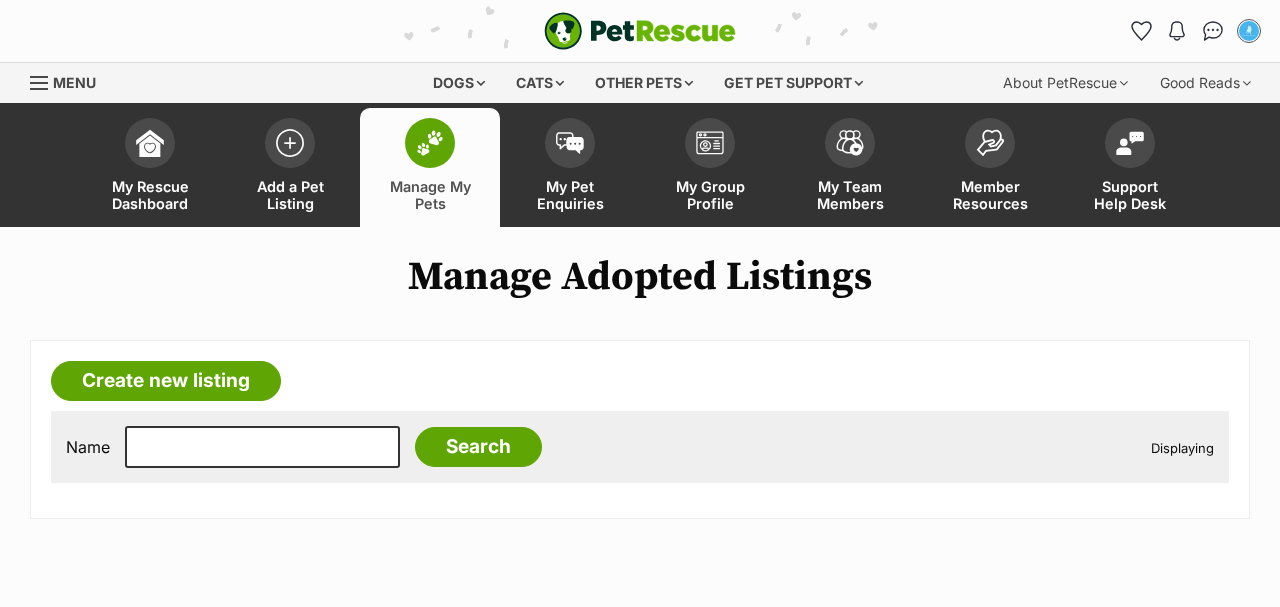 scroll, scrollTop: 0, scrollLeft: 0, axis: both 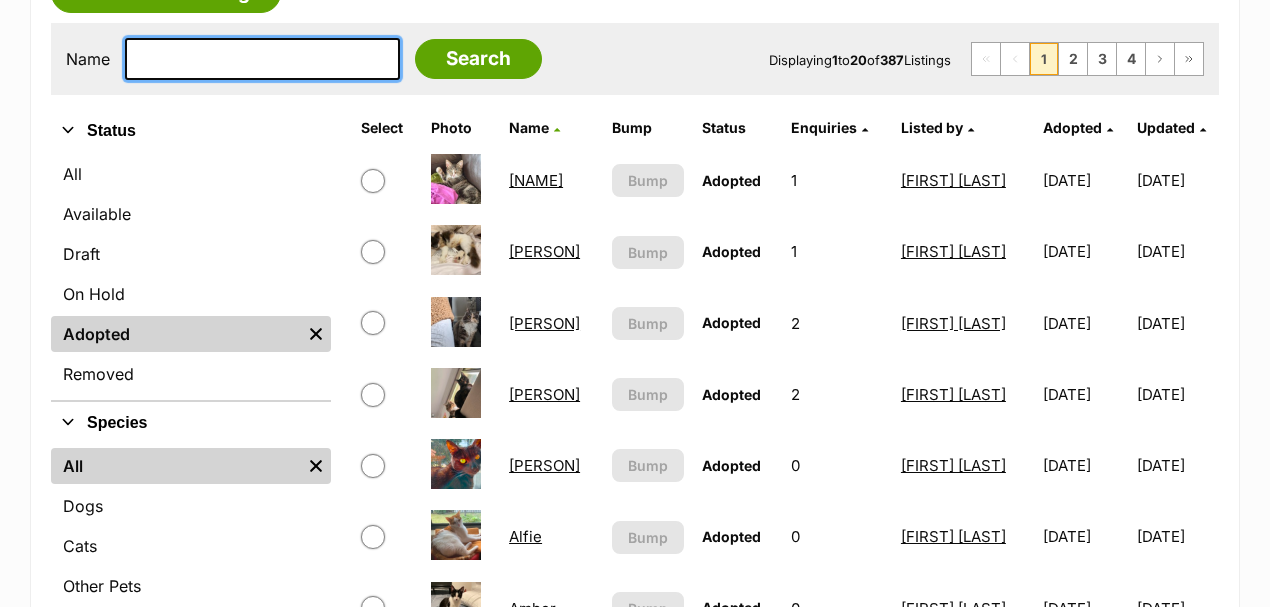 click at bounding box center (262, 59) 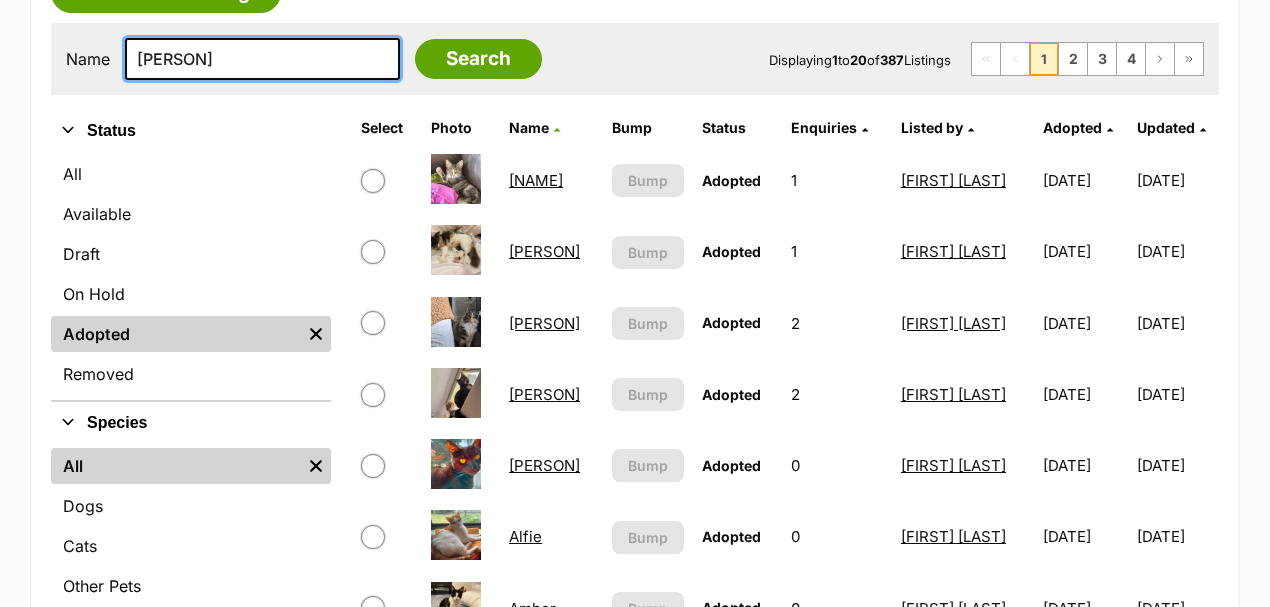type on "[PERSON]" 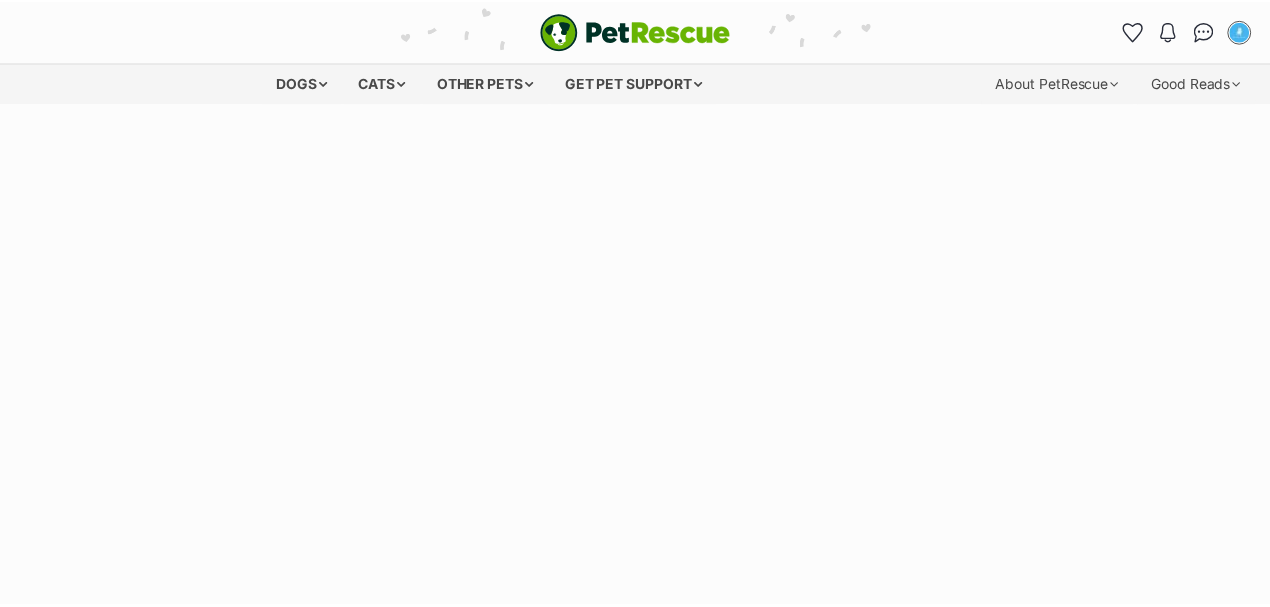 scroll, scrollTop: 0, scrollLeft: 0, axis: both 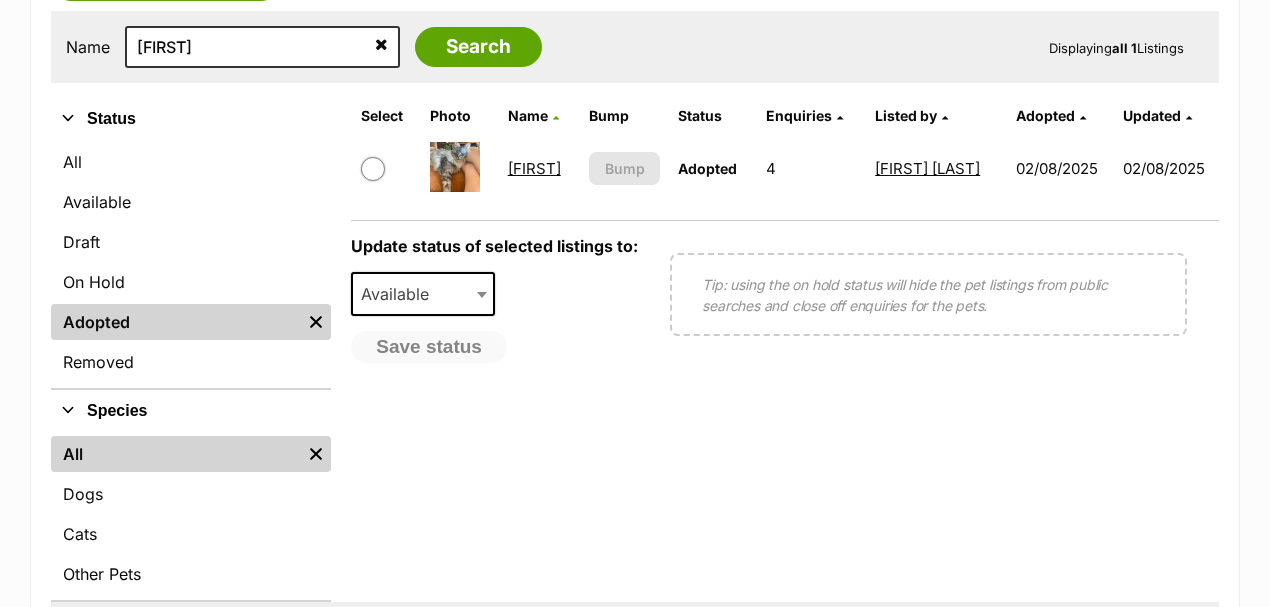 click on "Sonny" at bounding box center (534, 168) 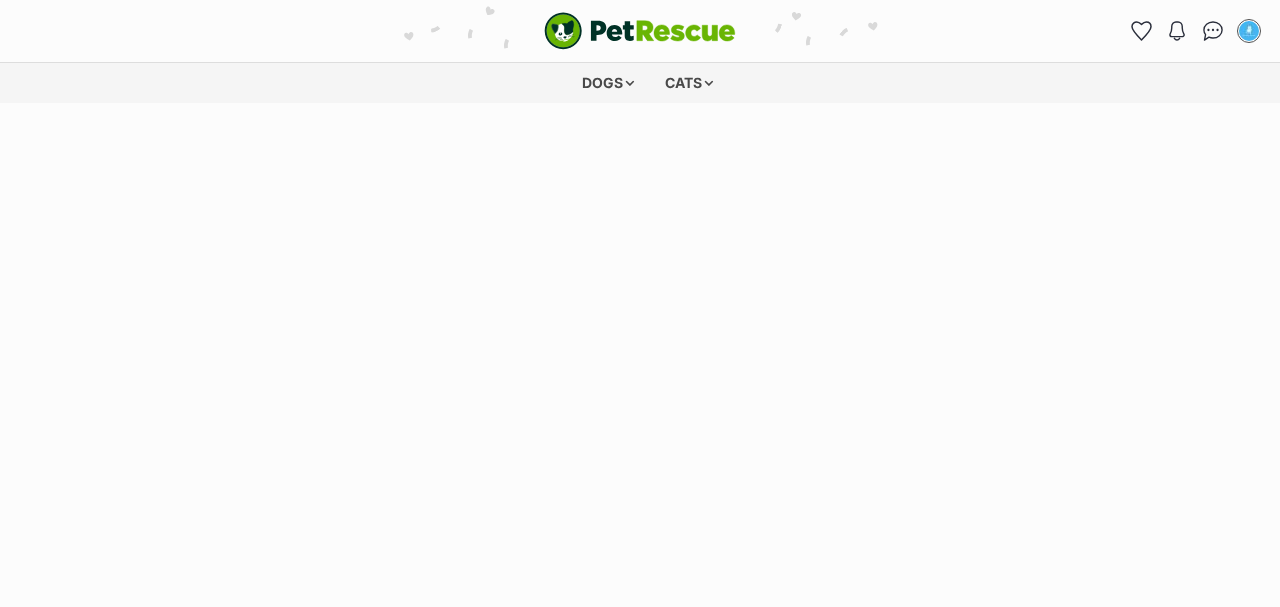scroll, scrollTop: 0, scrollLeft: 0, axis: both 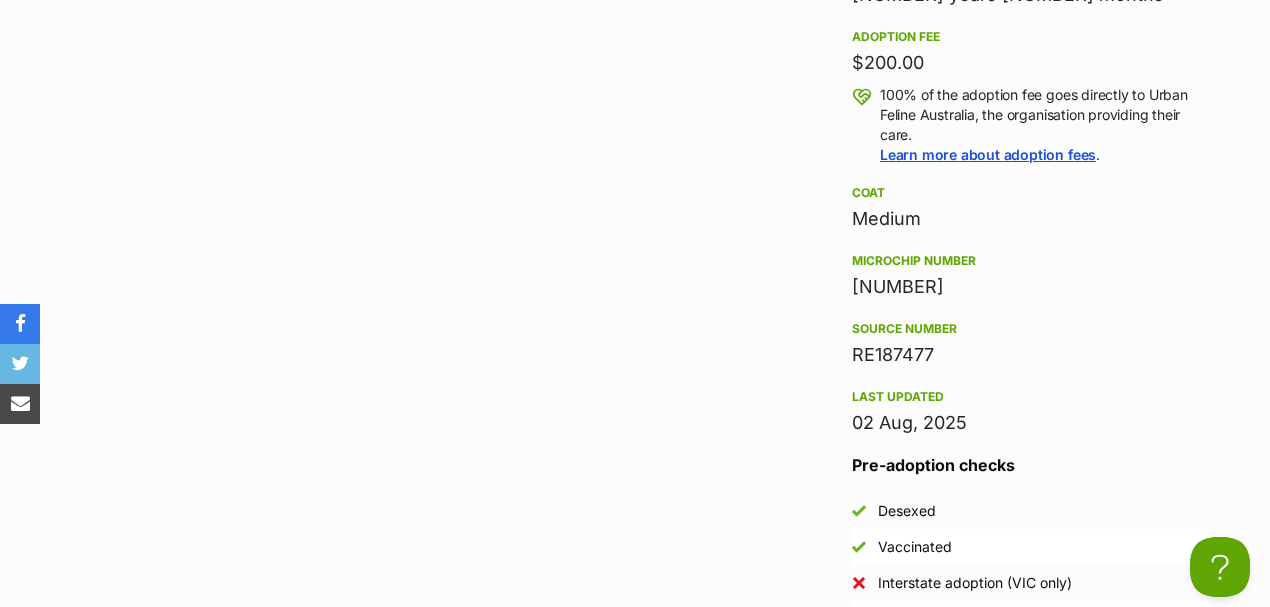 drag, startPoint x: 1019, startPoint y: 290, endPoint x: 850, endPoint y: 290, distance: 169 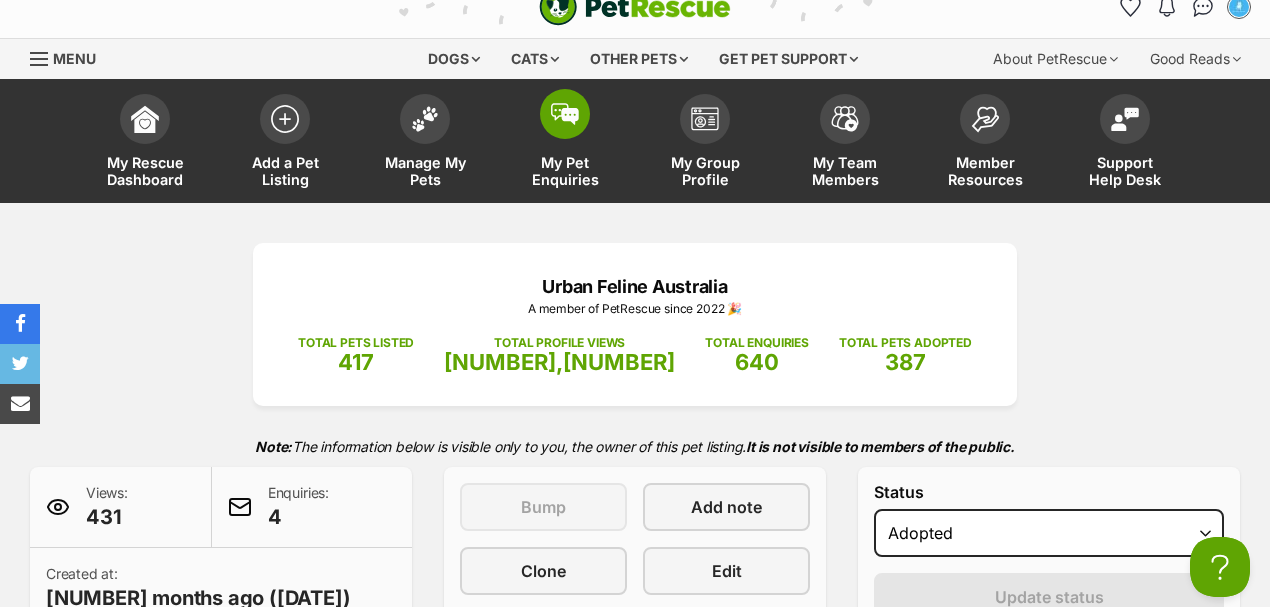scroll, scrollTop: 0, scrollLeft: 0, axis: both 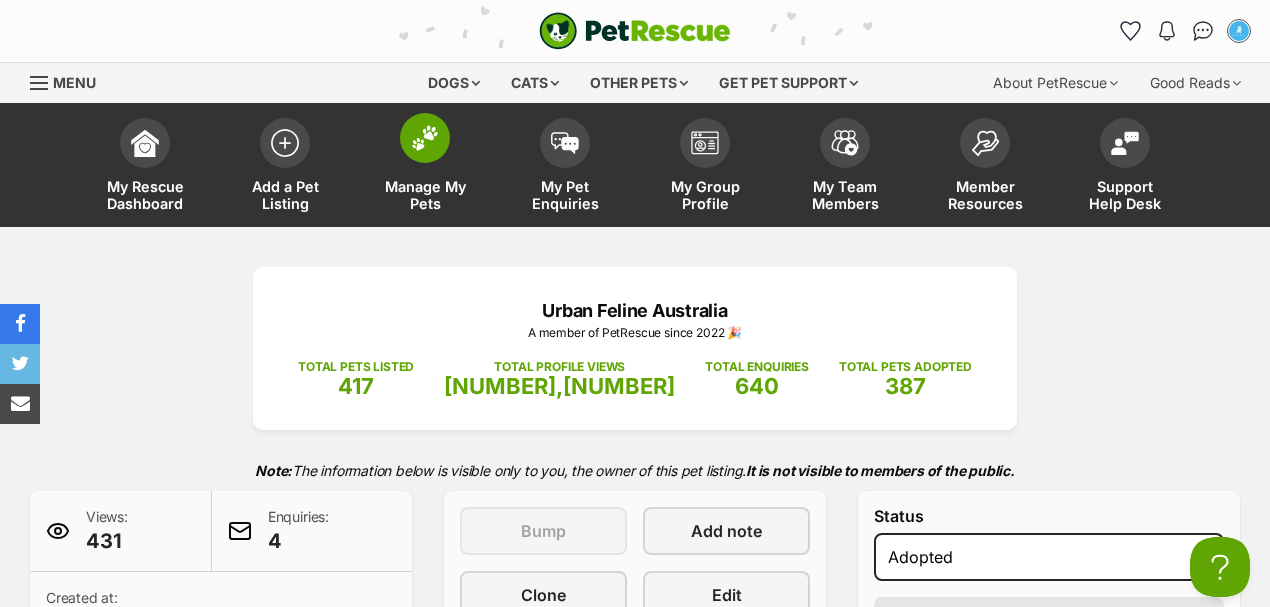 click on "Manage My Pets" at bounding box center (425, 167) 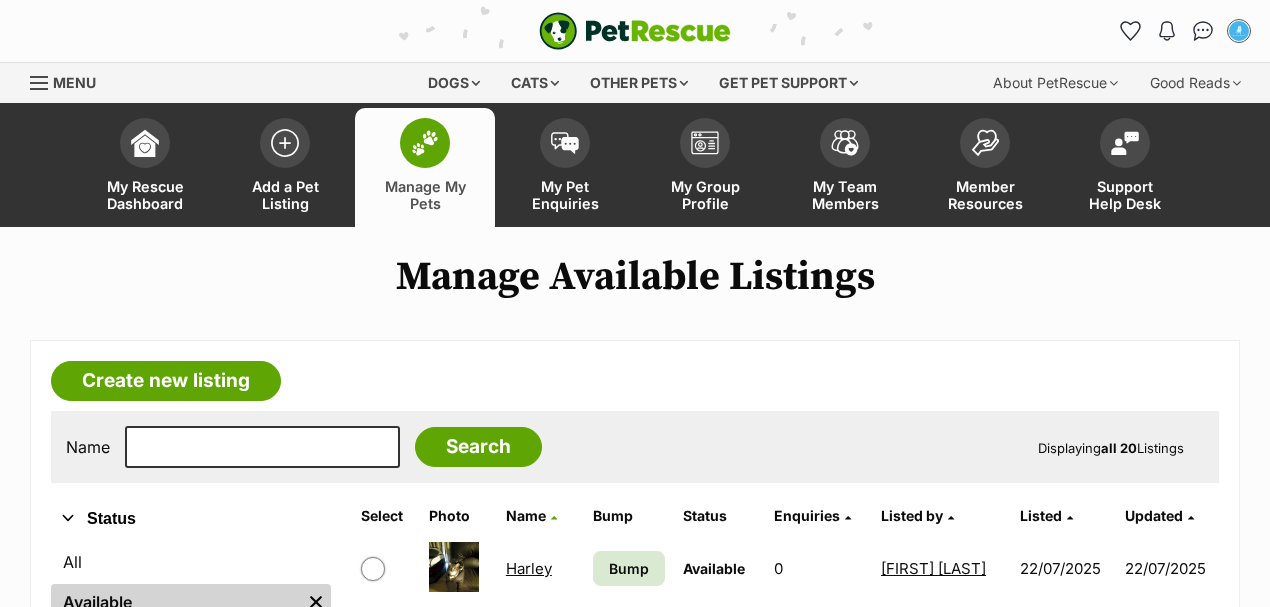 scroll, scrollTop: 0, scrollLeft: 0, axis: both 